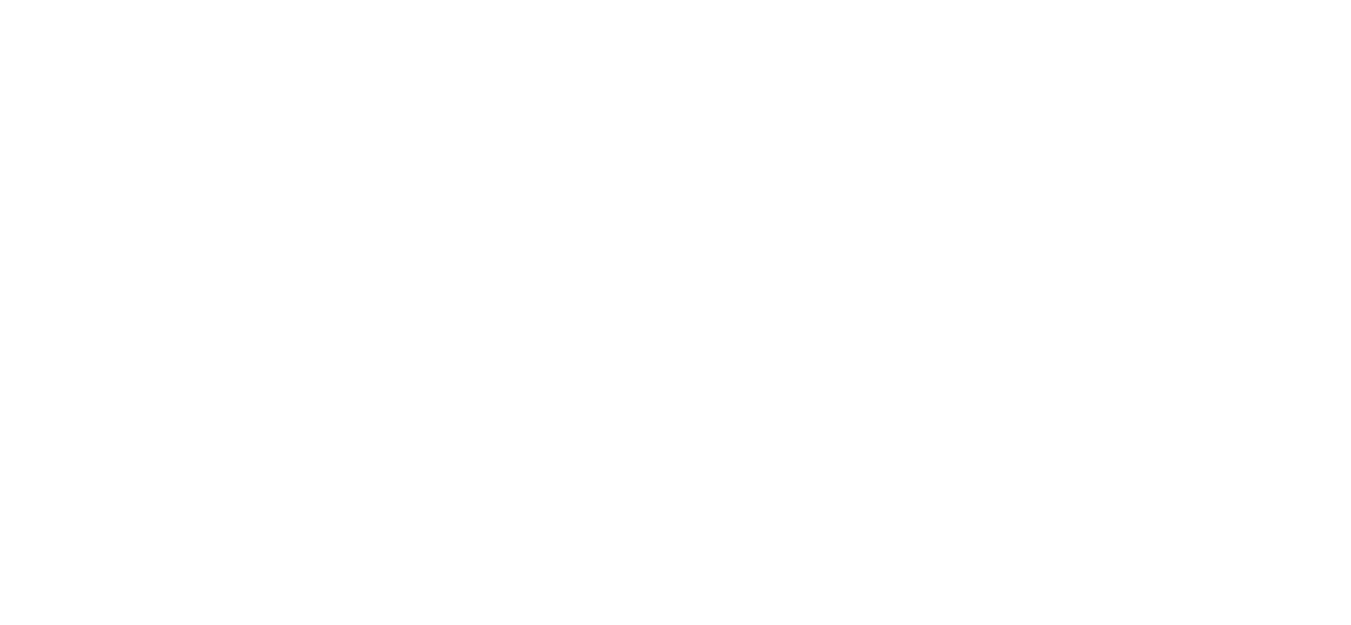 scroll, scrollTop: 0, scrollLeft: 0, axis: both 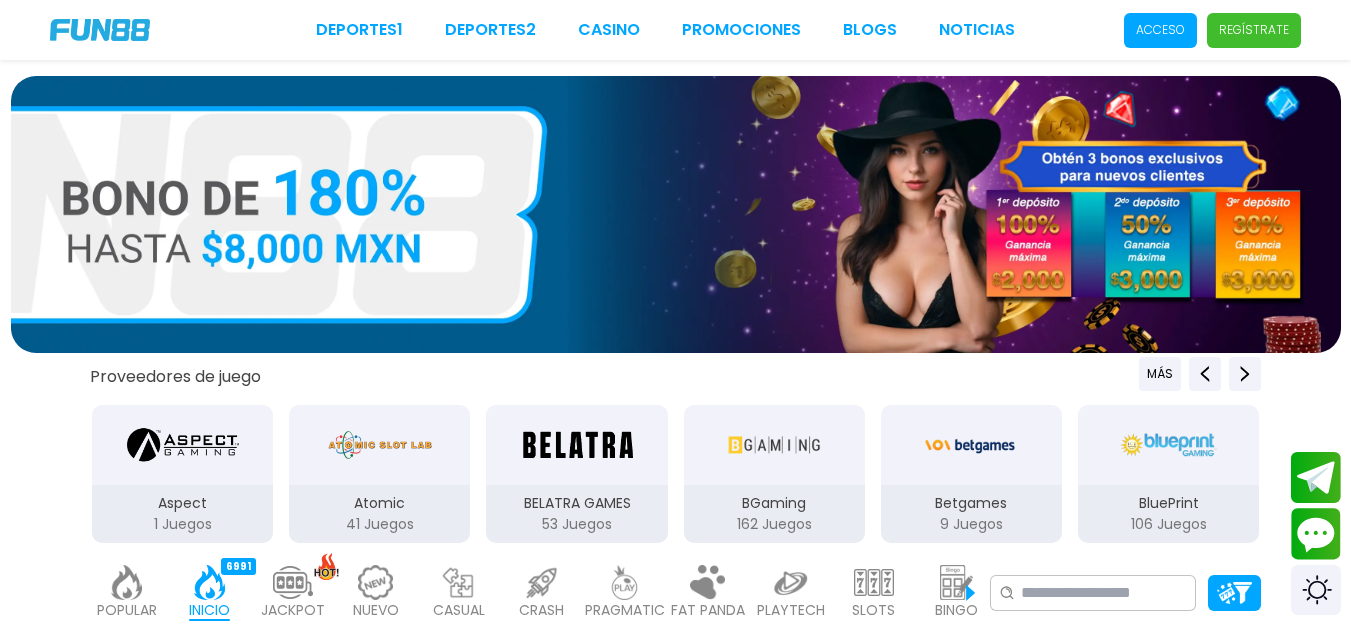 click on "Acceso" at bounding box center (1160, 30) 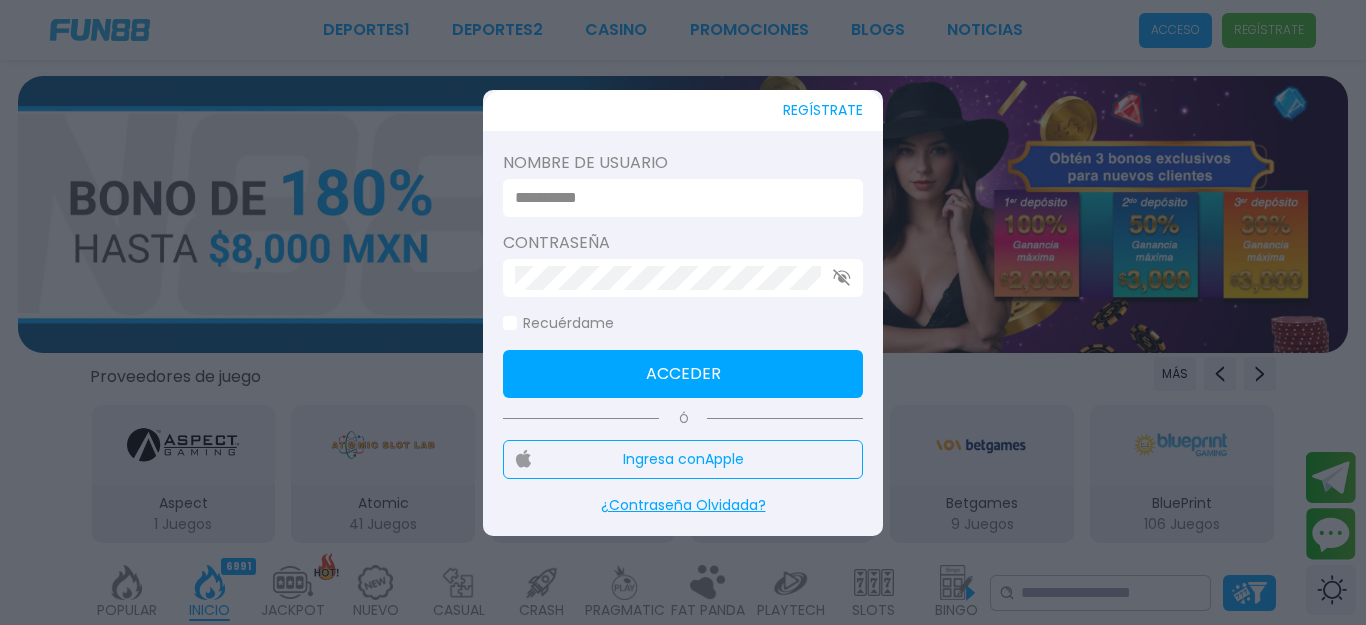 click at bounding box center [677, 198] 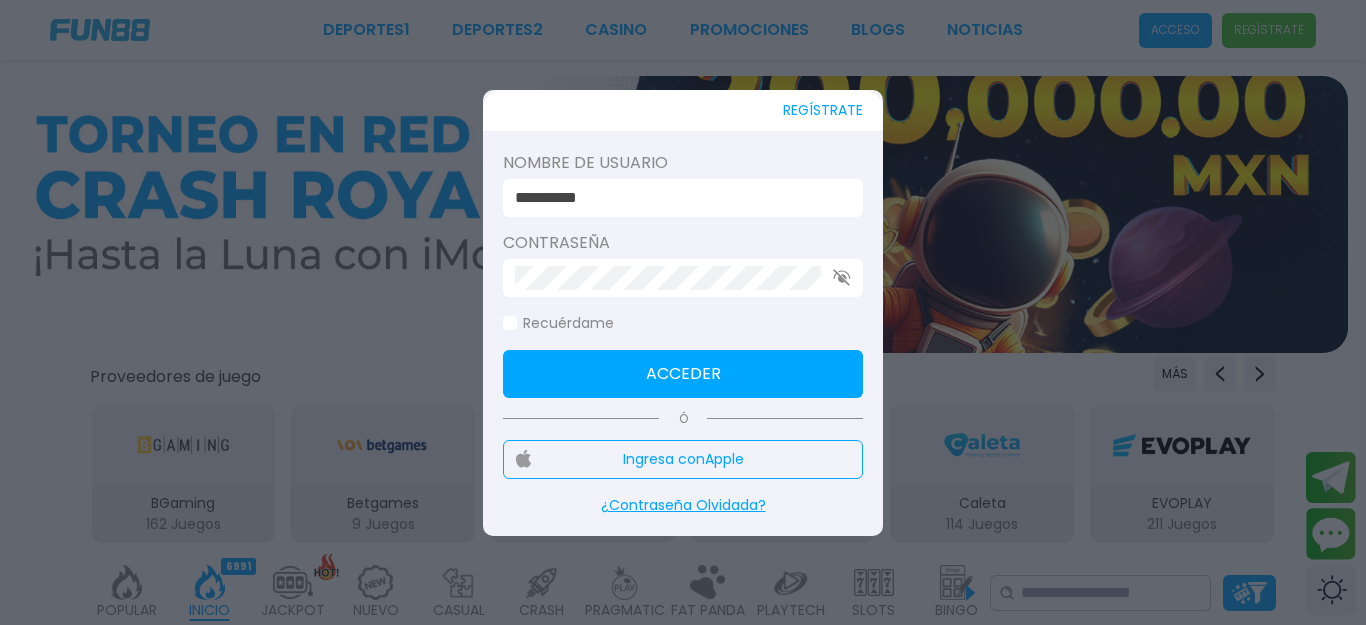 type on "**********" 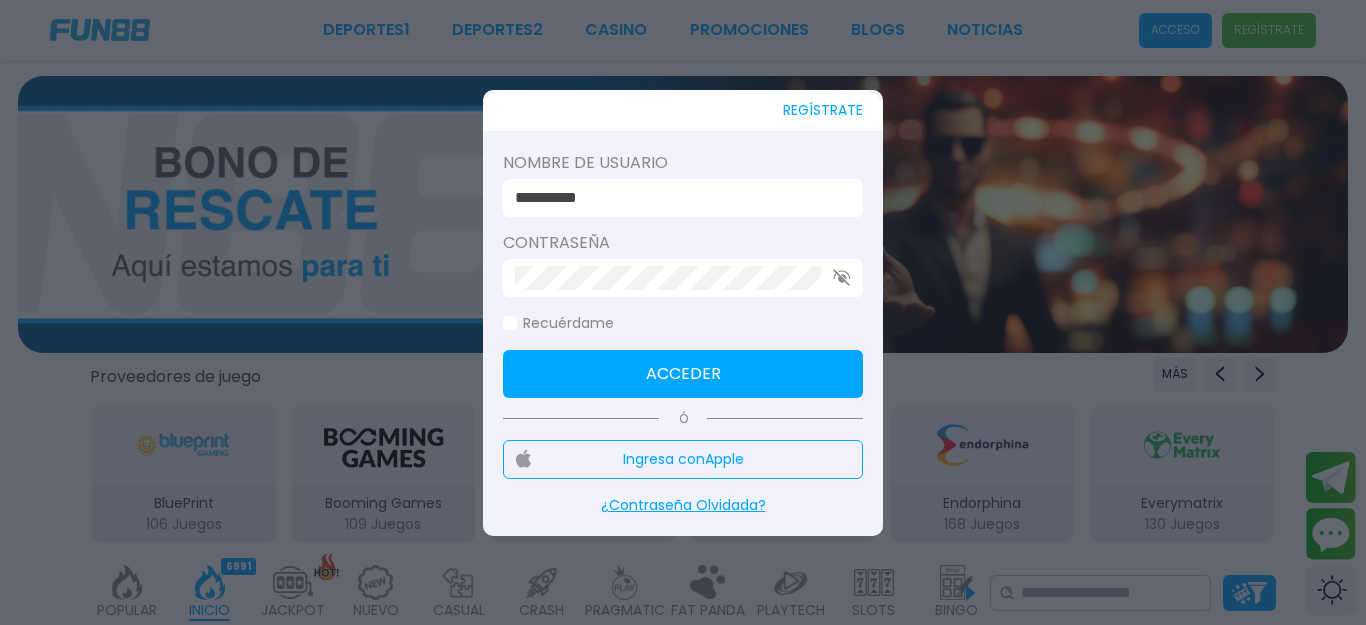 click on "Acceder" at bounding box center [683, 374] 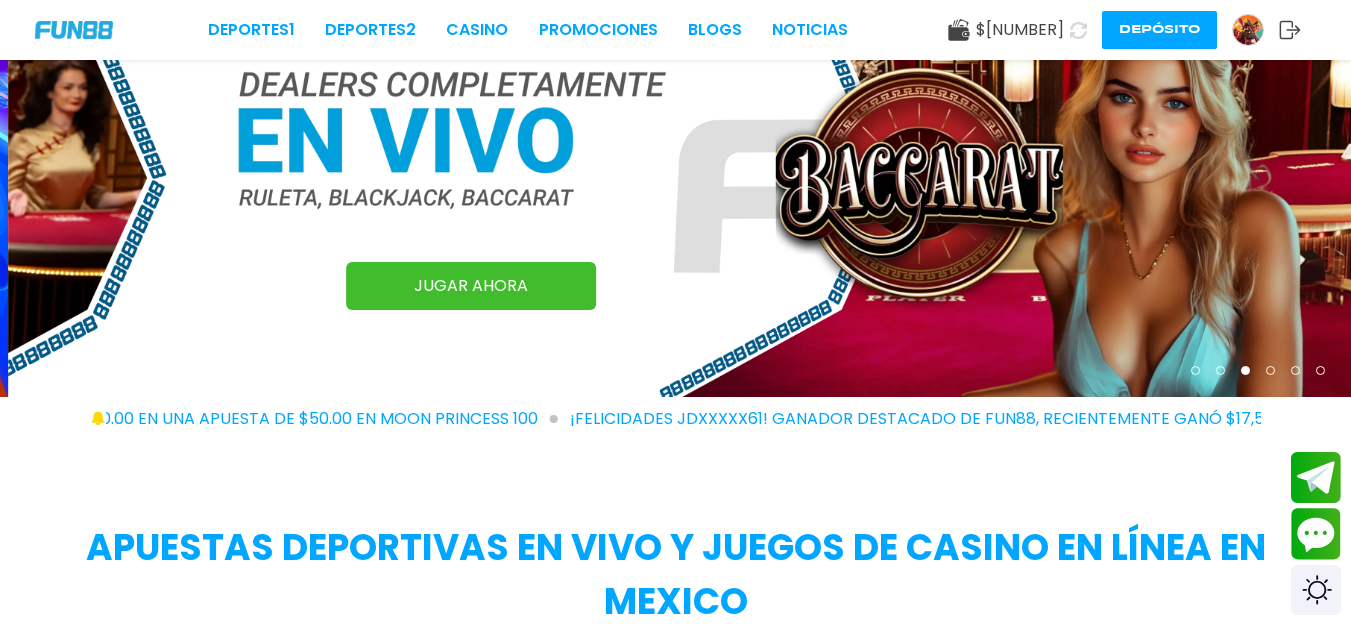 scroll, scrollTop: 200, scrollLeft: 0, axis: vertical 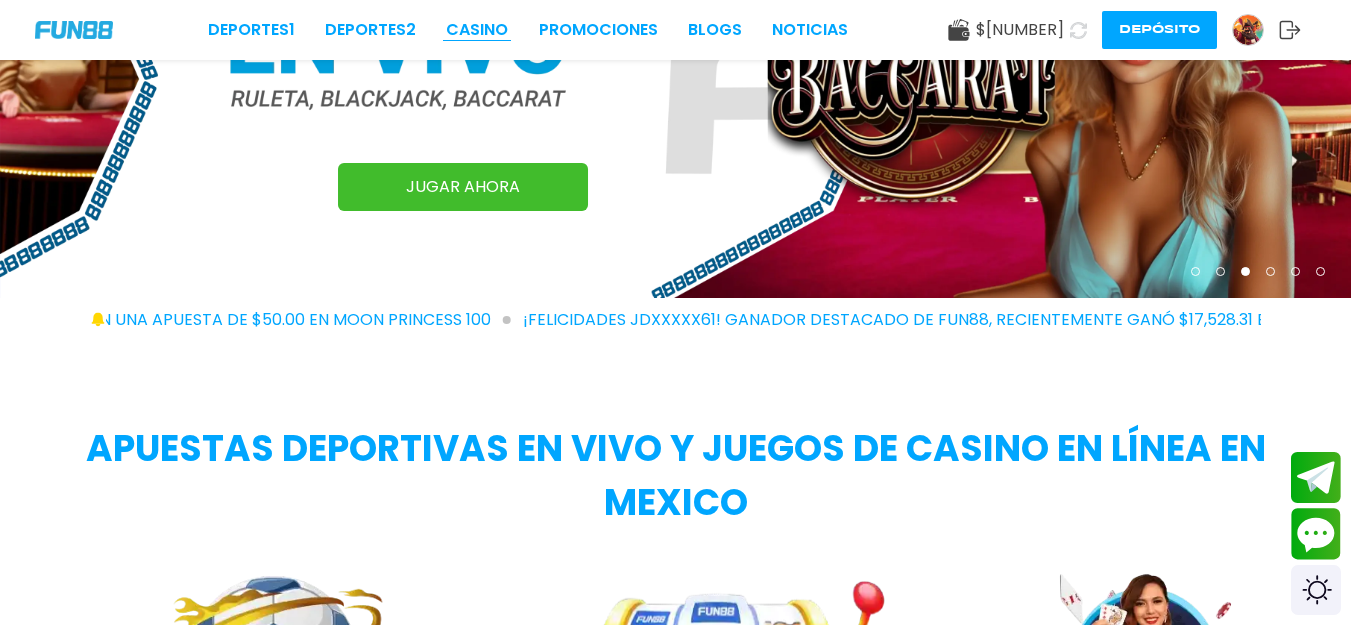 click on "CASINO" at bounding box center [477, 30] 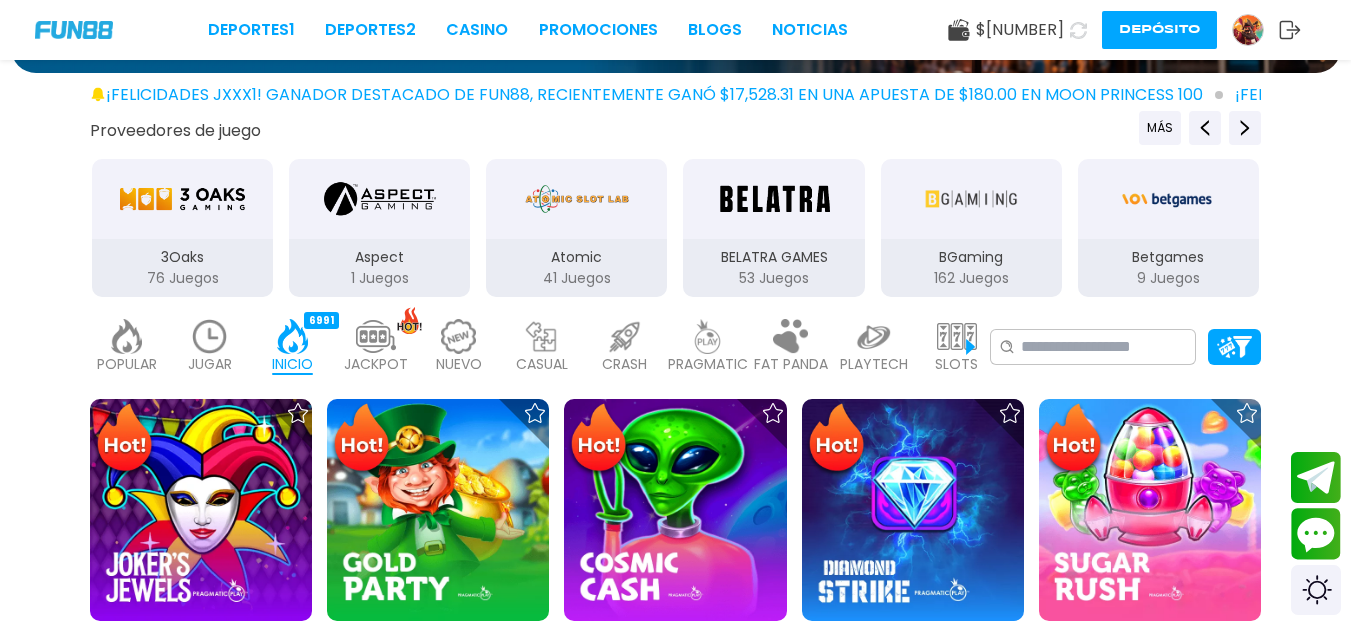 scroll, scrollTop: 300, scrollLeft: 0, axis: vertical 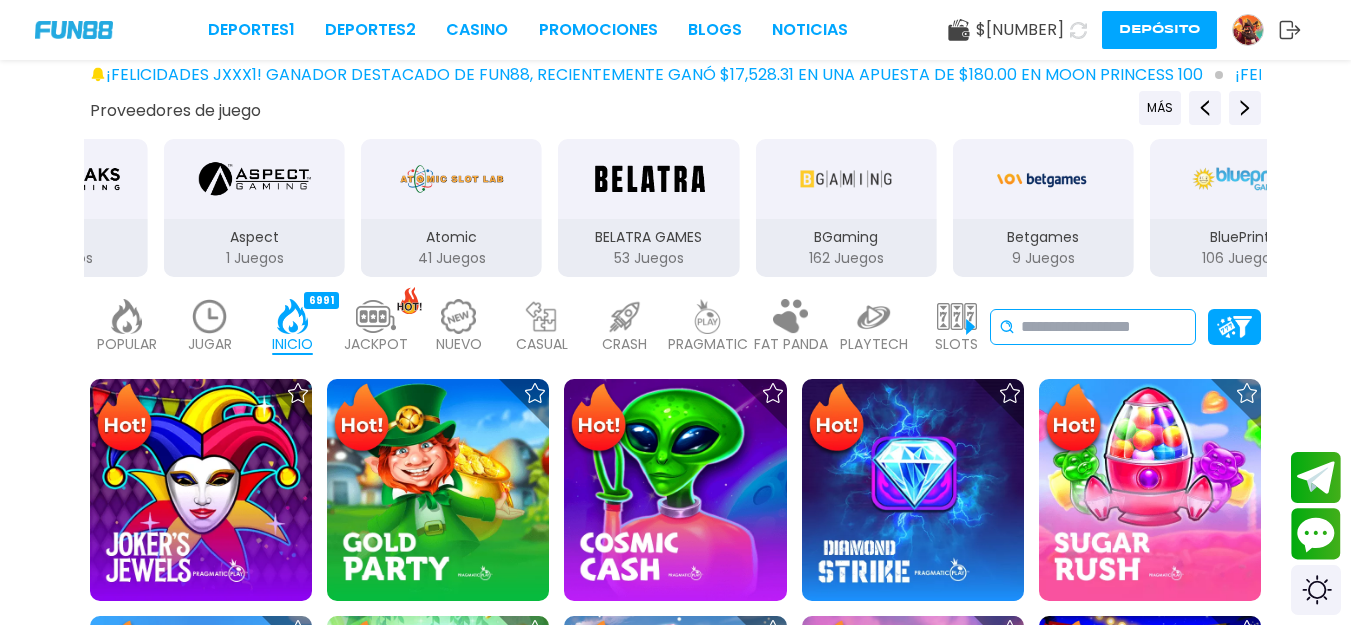 click at bounding box center [1104, 327] 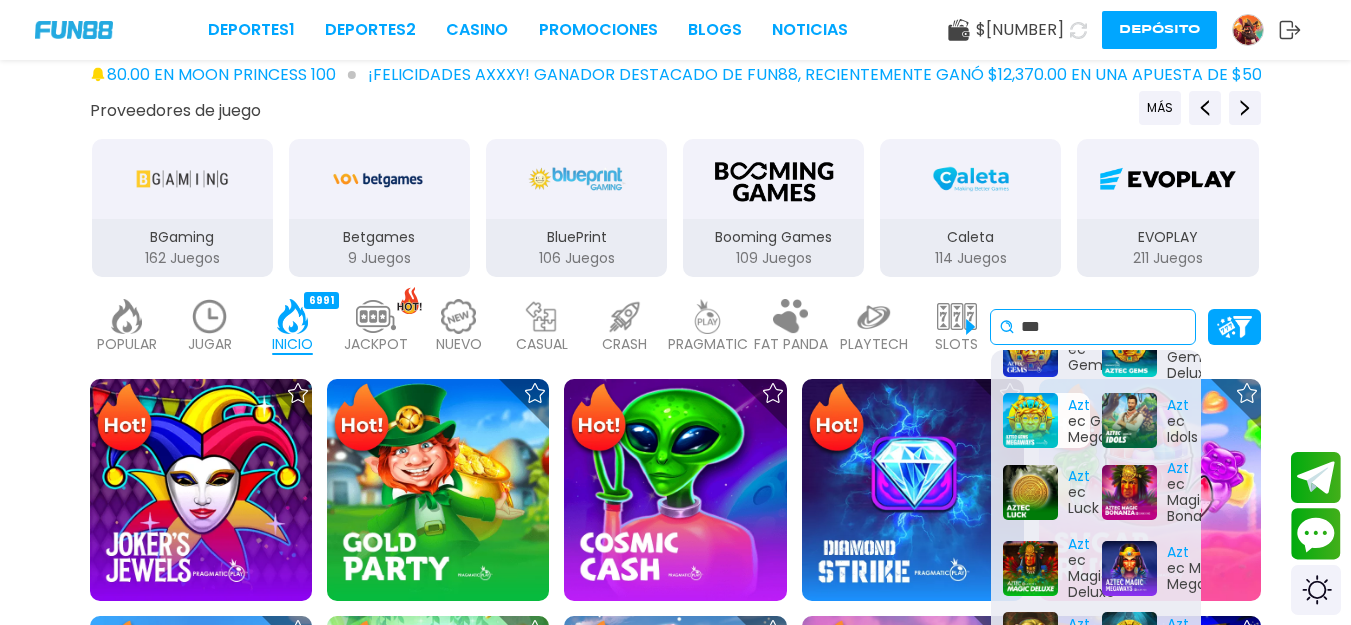 scroll, scrollTop: 300, scrollLeft: 0, axis: vertical 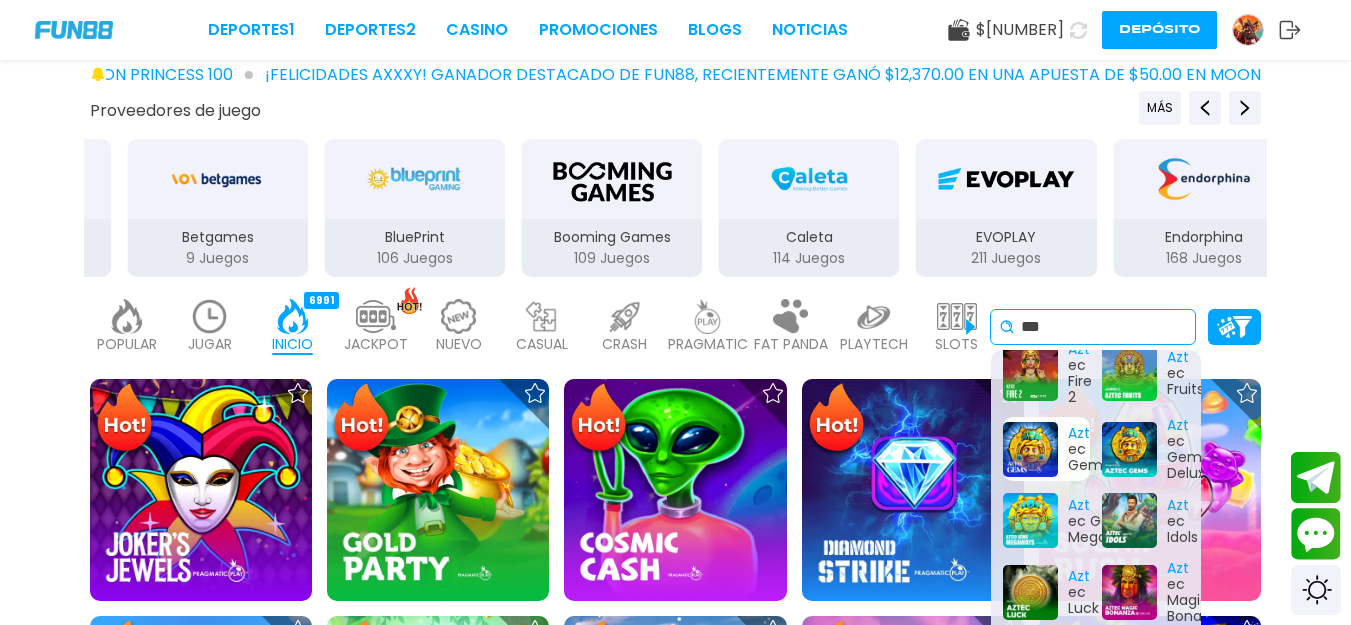 type on "***" 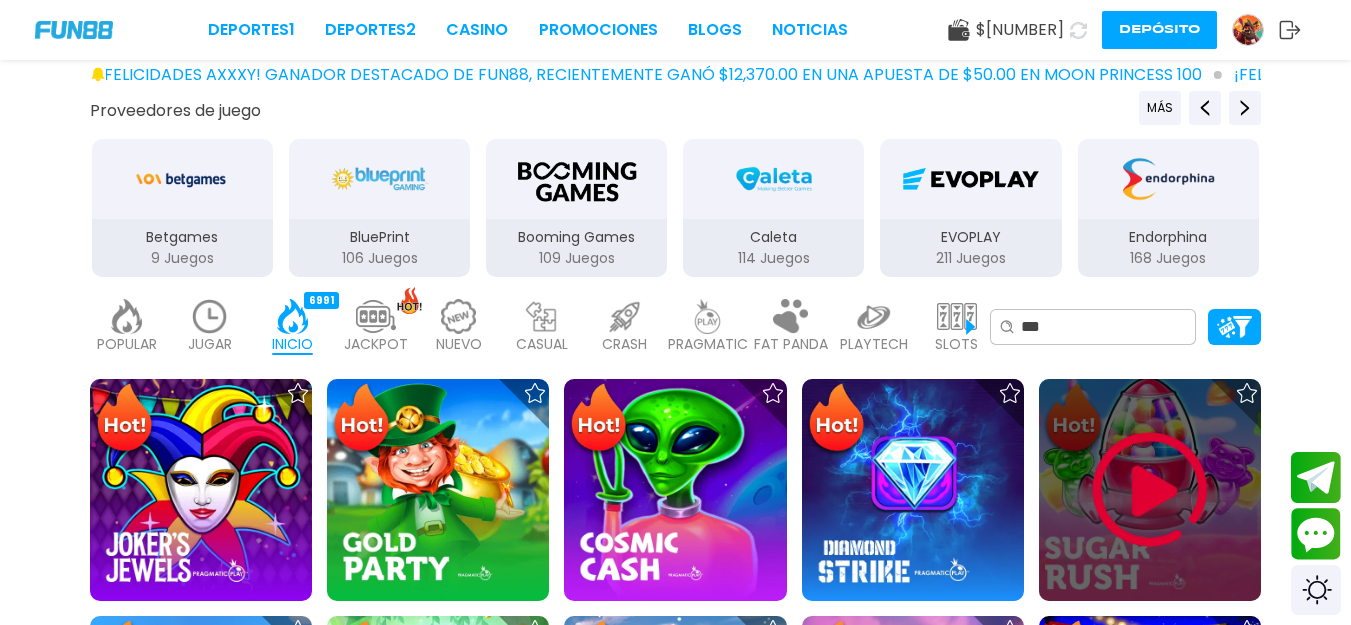 scroll, scrollTop: 0, scrollLeft: 0, axis: both 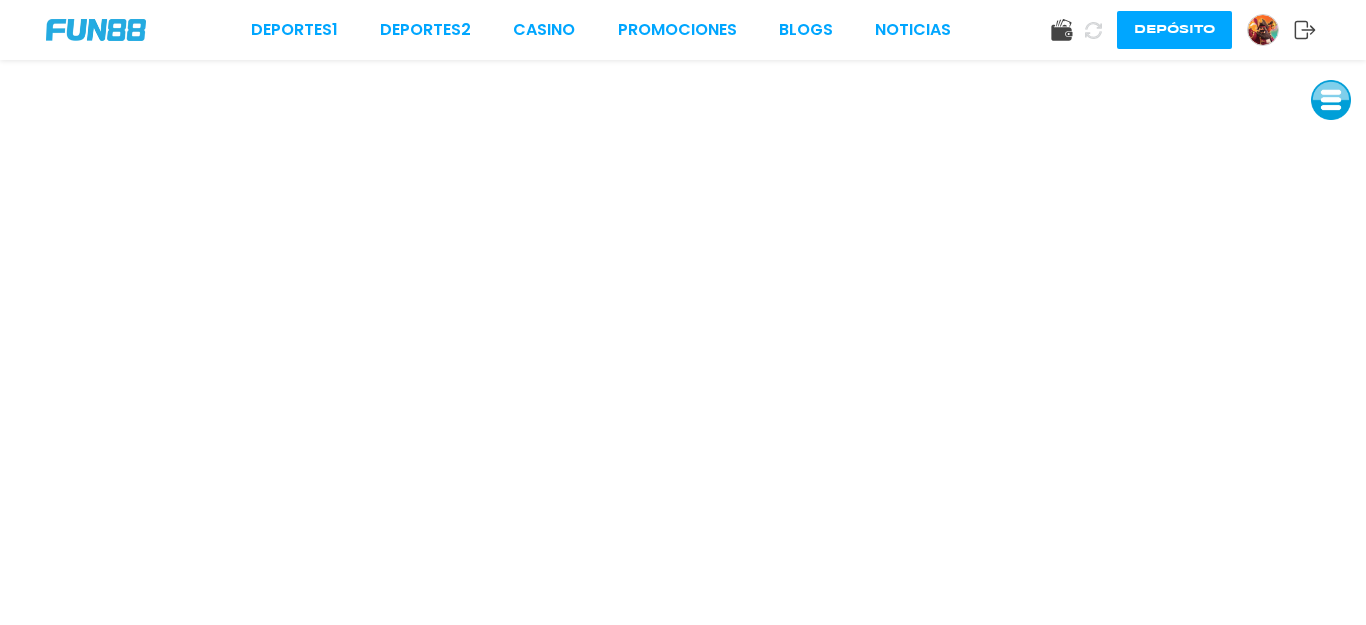 click at bounding box center (1263, 30) 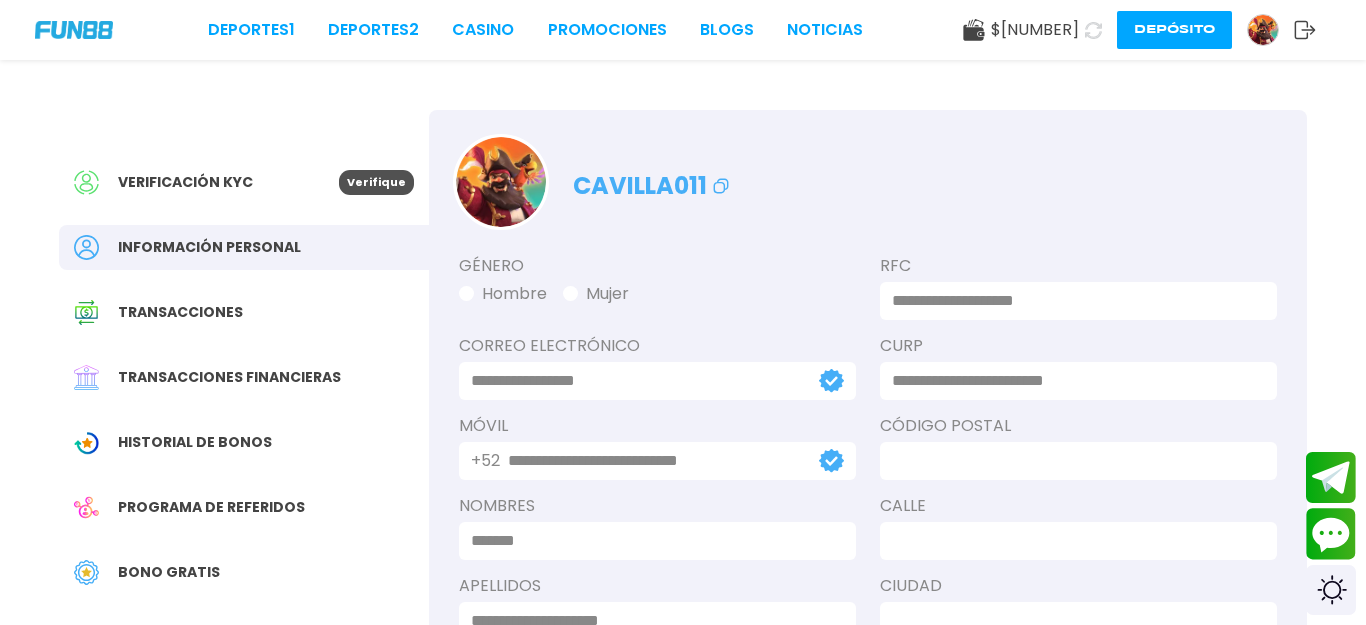 type on "**********" 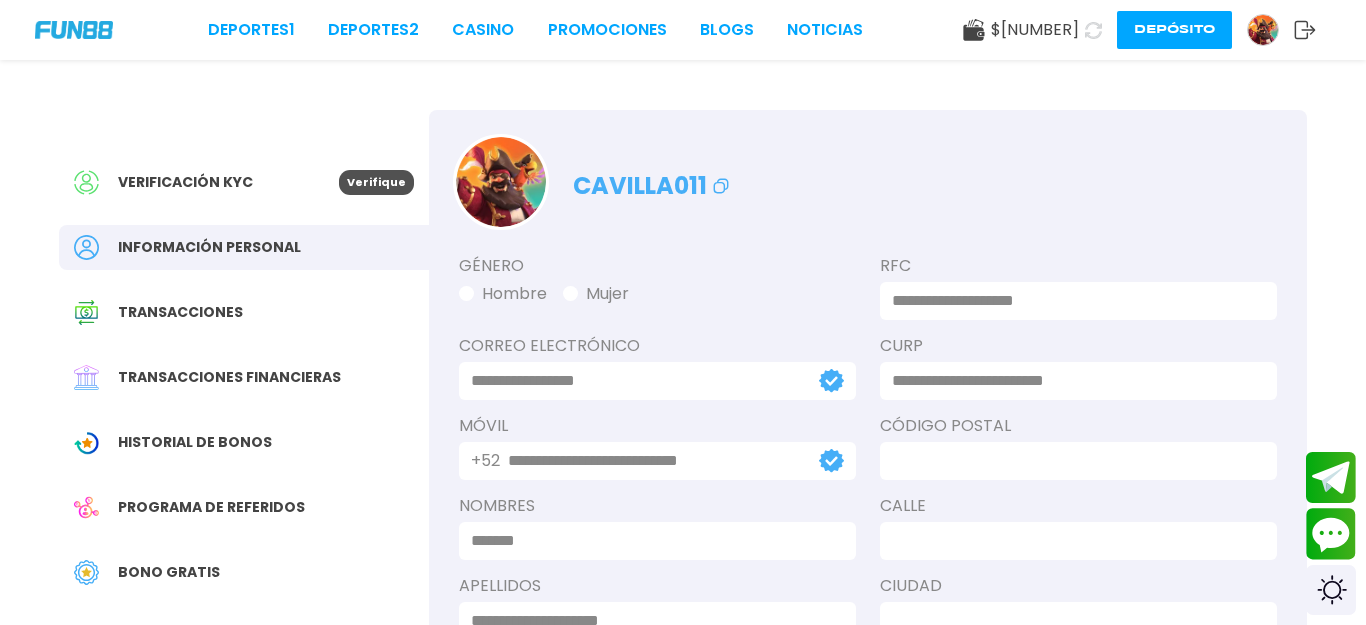 type on "**********" 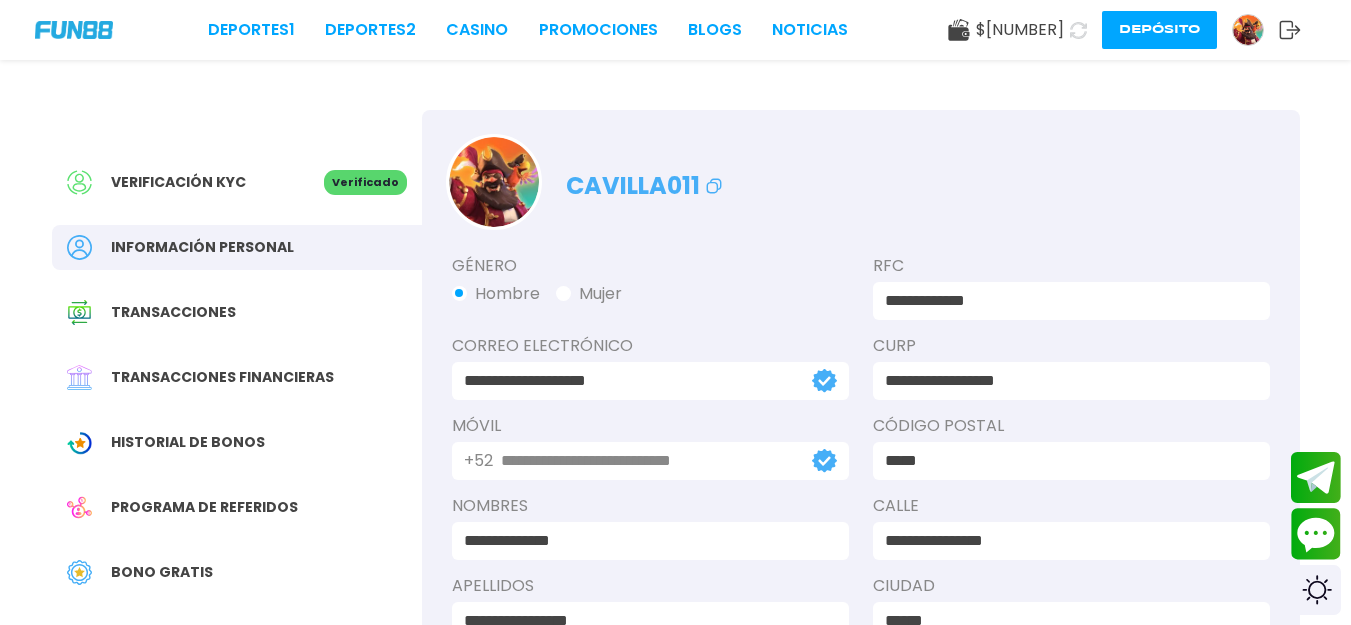 click on "Bono Gratis" at bounding box center [237, 572] 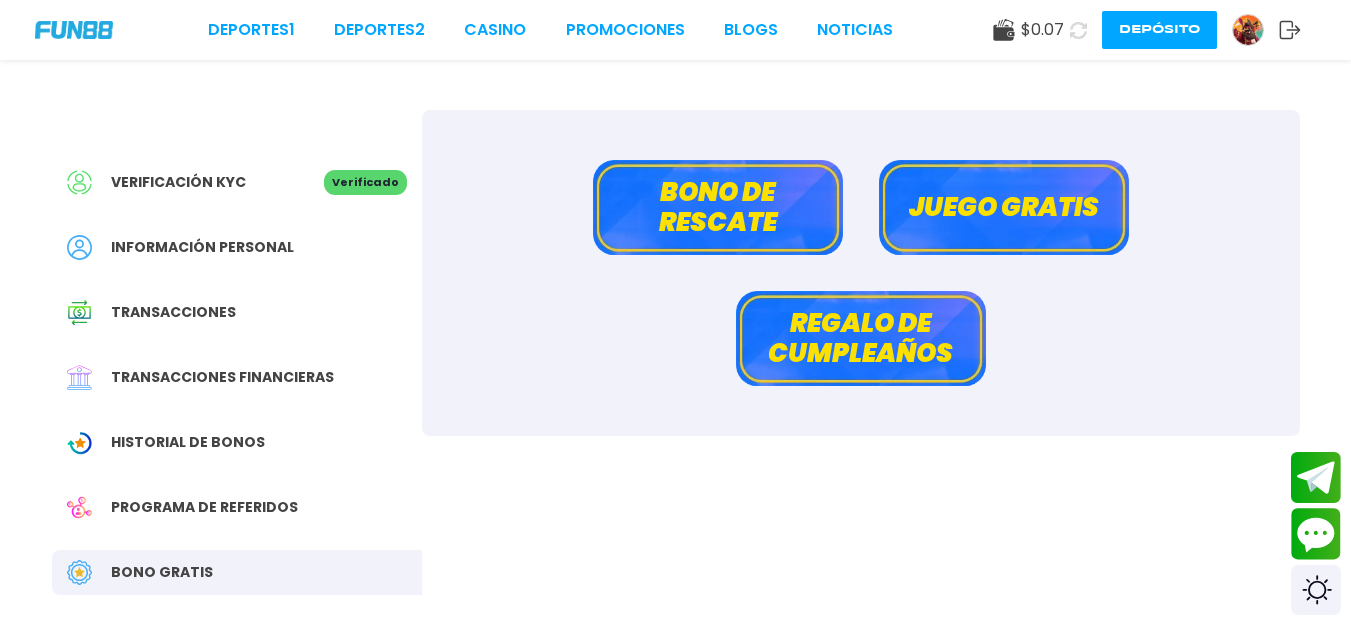 click on "Bono de rescate" at bounding box center [718, 207] 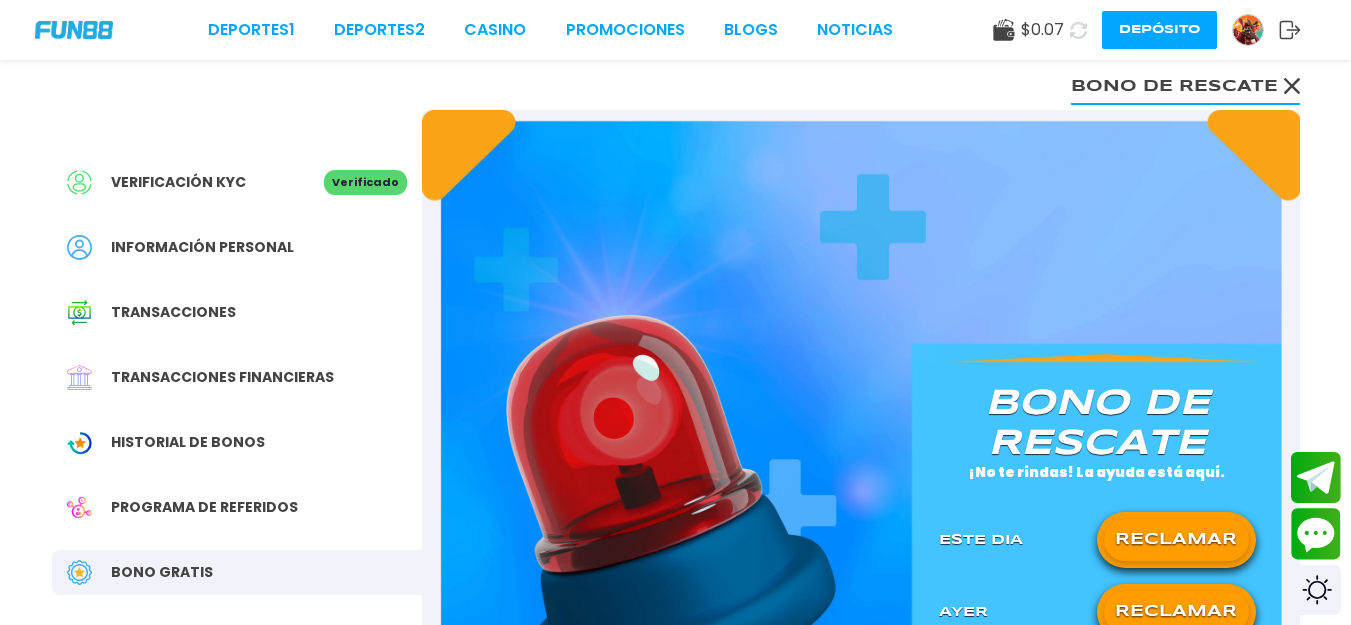 click on "Este Dia RECLAMAR" at bounding box center (1097, 540) 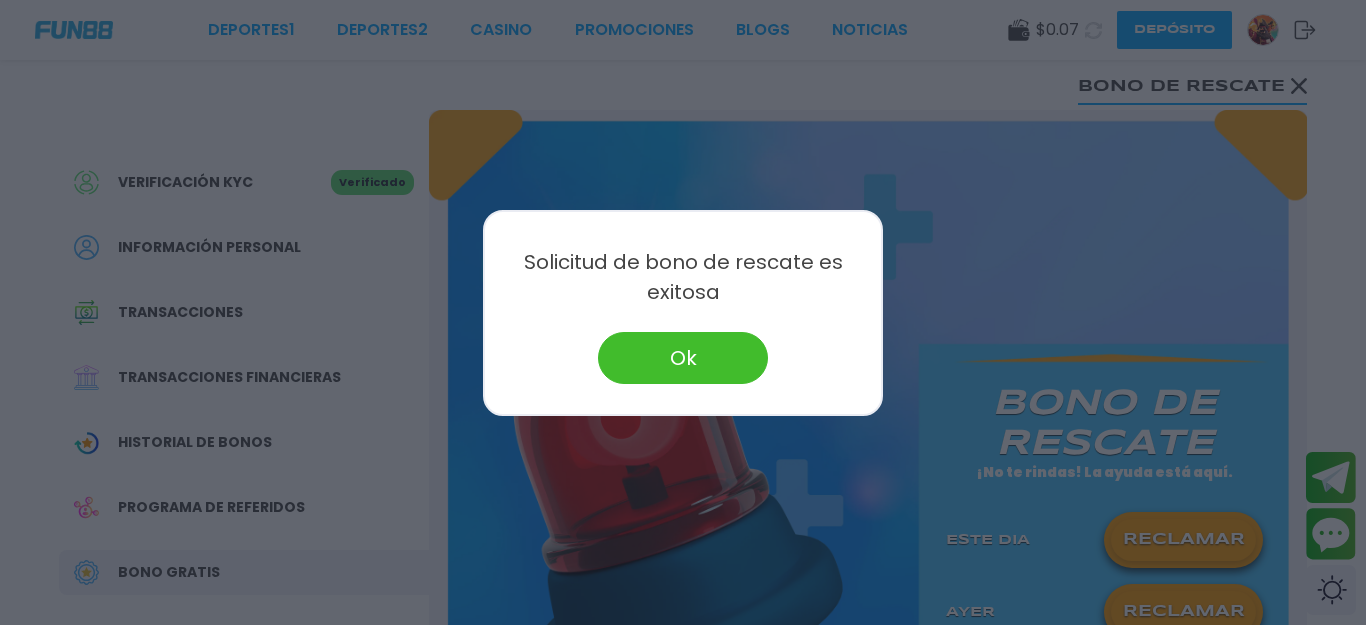 click on "Ok" at bounding box center (683, 358) 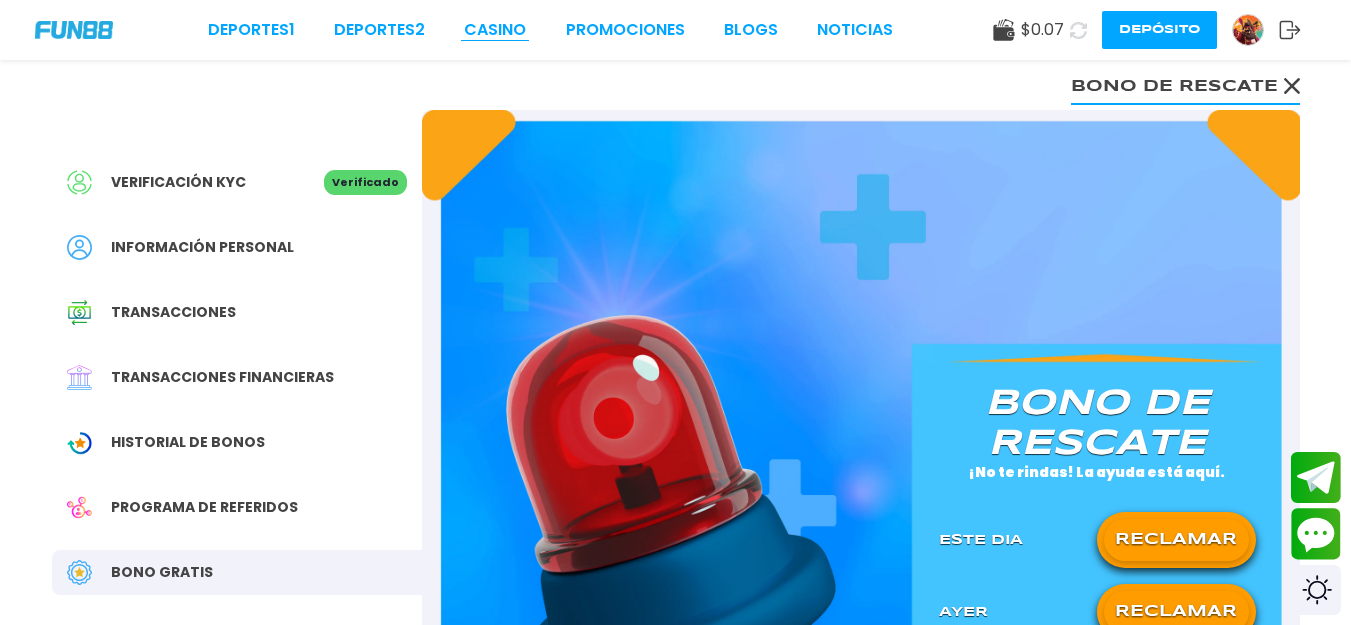 click on "CASINO" at bounding box center [495, 30] 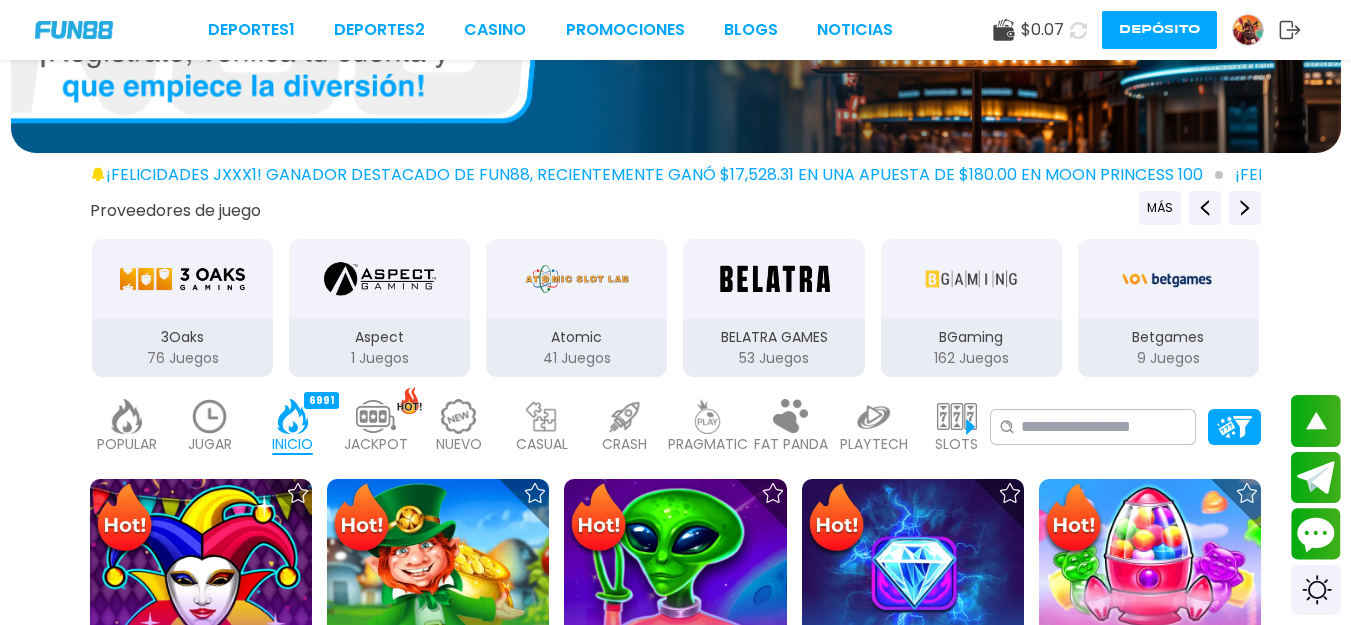scroll, scrollTop: 300, scrollLeft: 0, axis: vertical 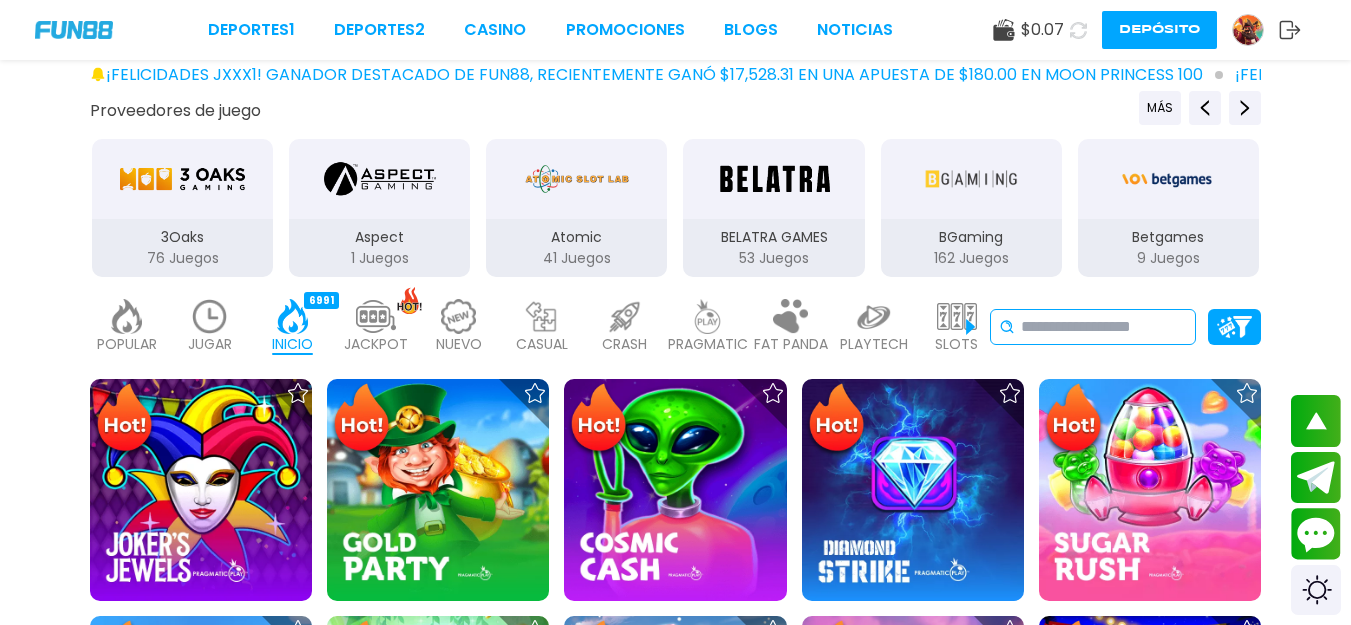 click at bounding box center [1104, 327] 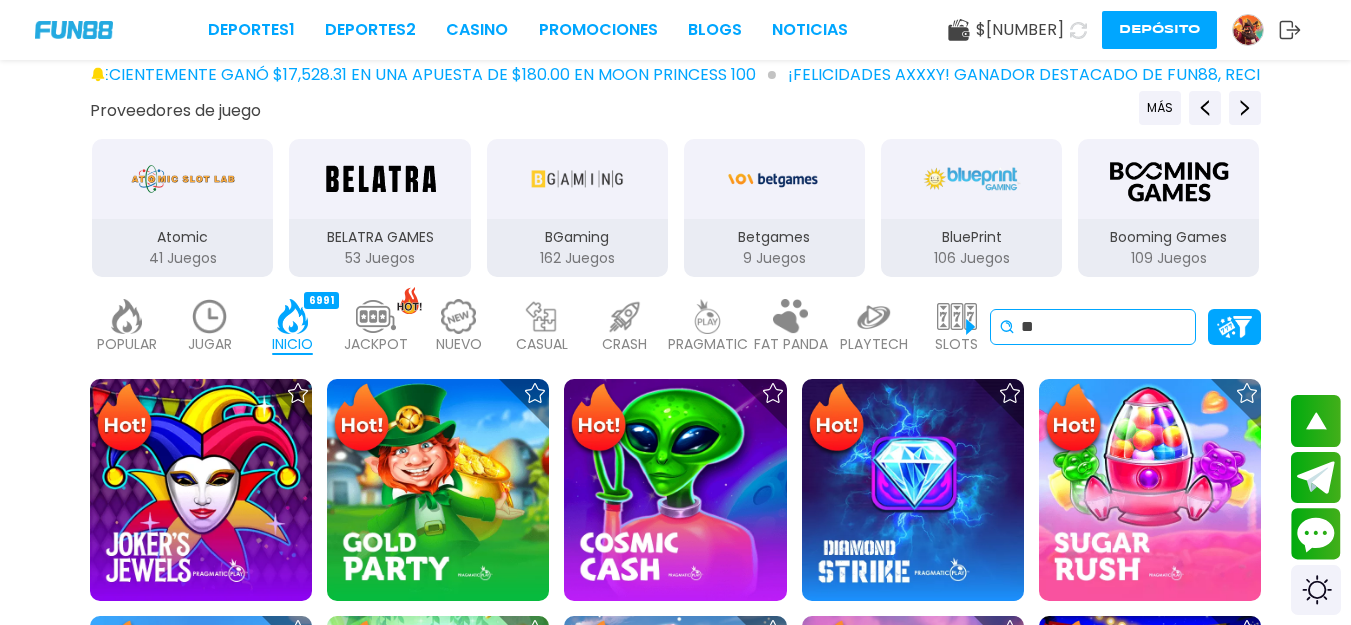 click on "**" at bounding box center (1104, 327) 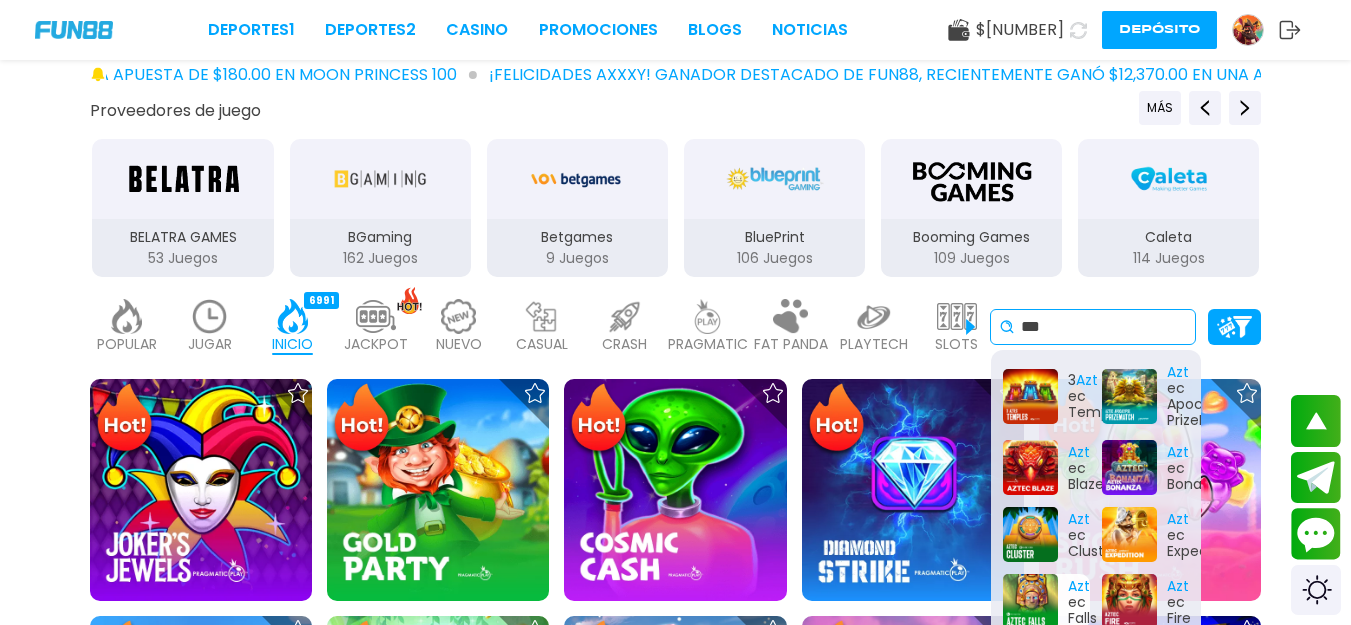 scroll, scrollTop: 200, scrollLeft: 0, axis: vertical 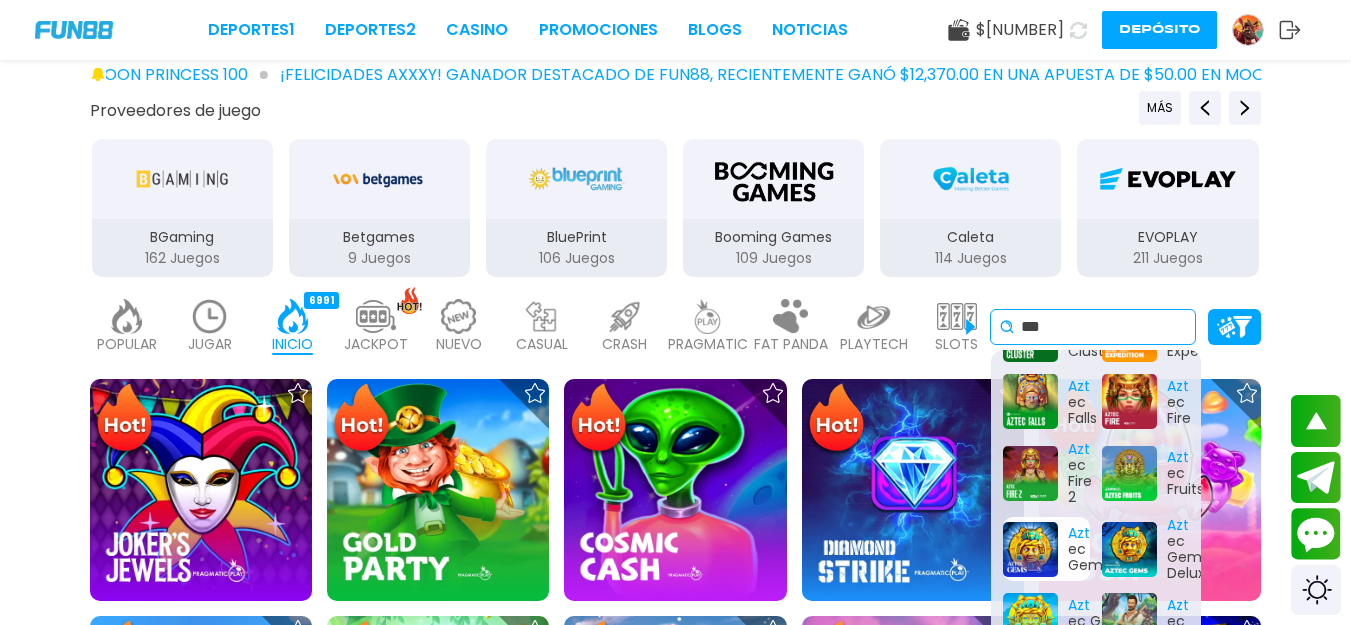 type on "***" 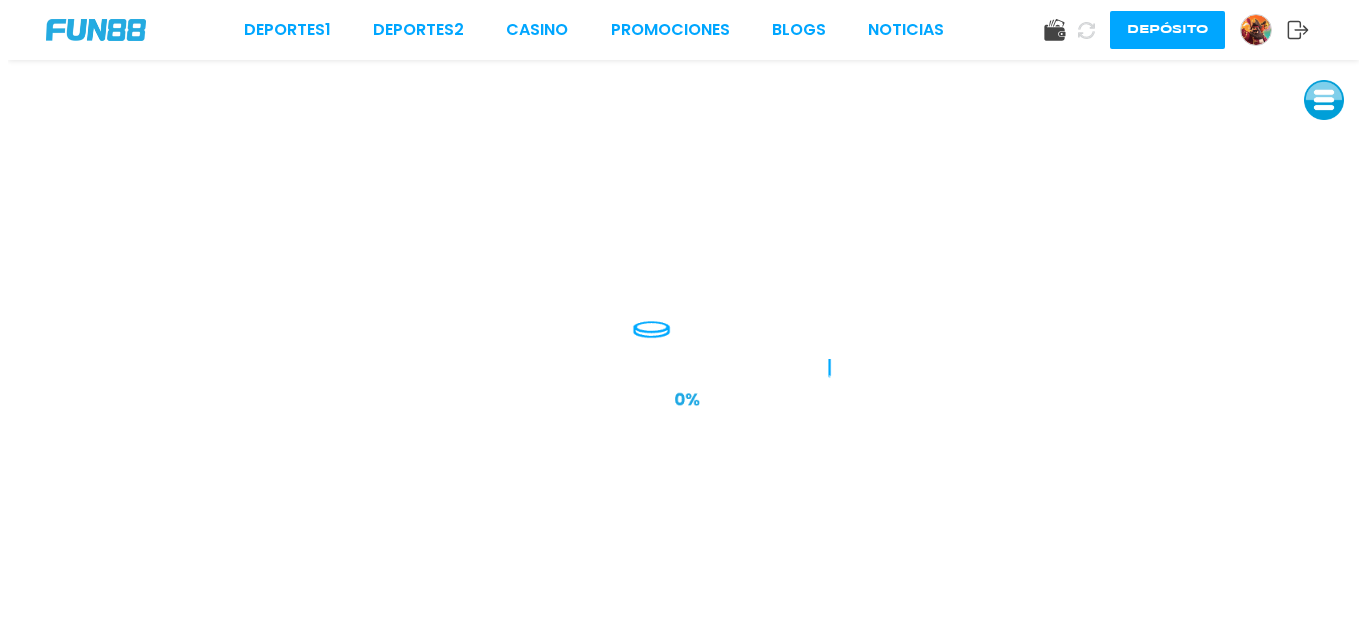 scroll, scrollTop: 0, scrollLeft: 0, axis: both 